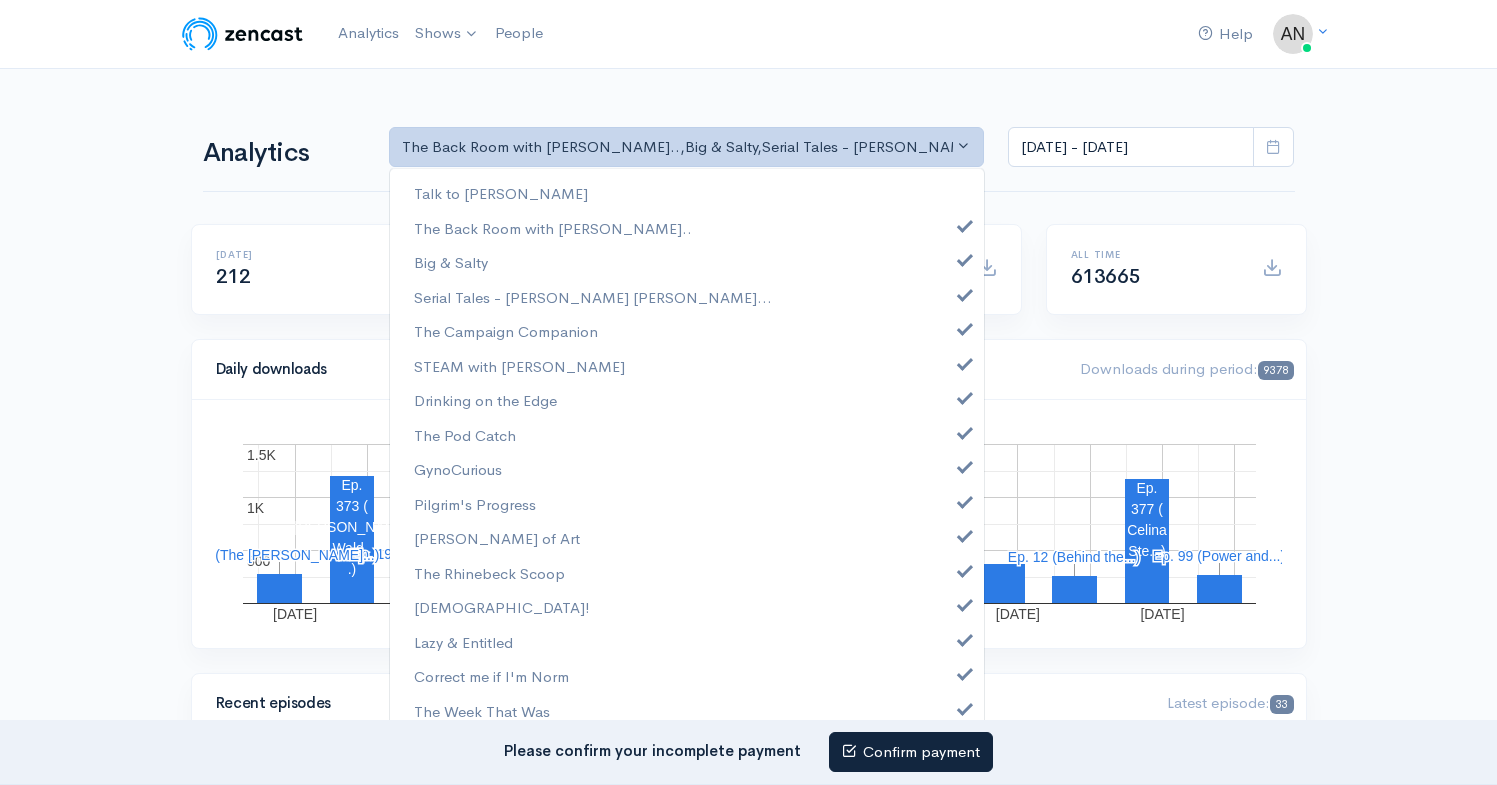 select on "10316" 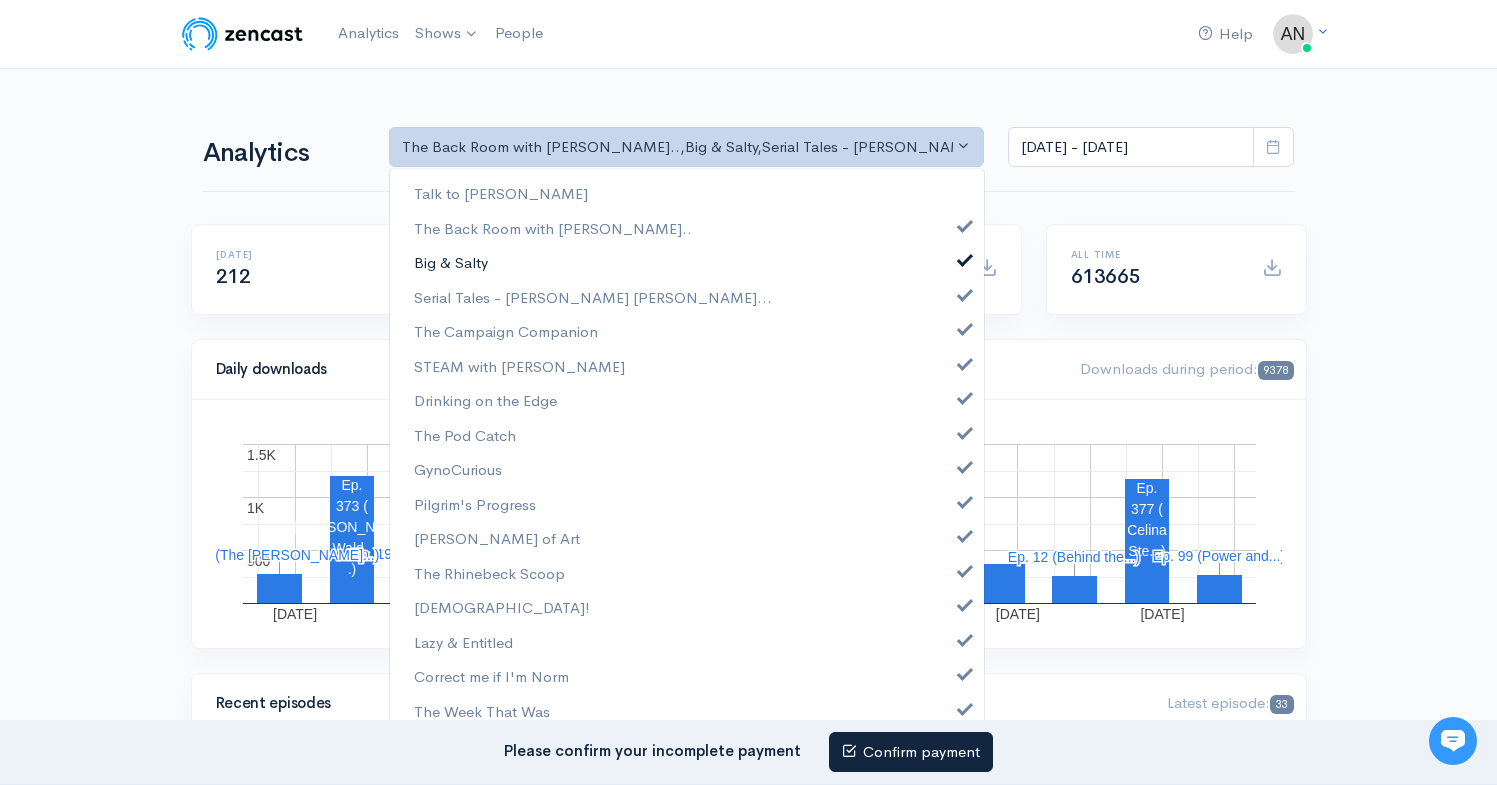 scroll, scrollTop: 0, scrollLeft: 0, axis: both 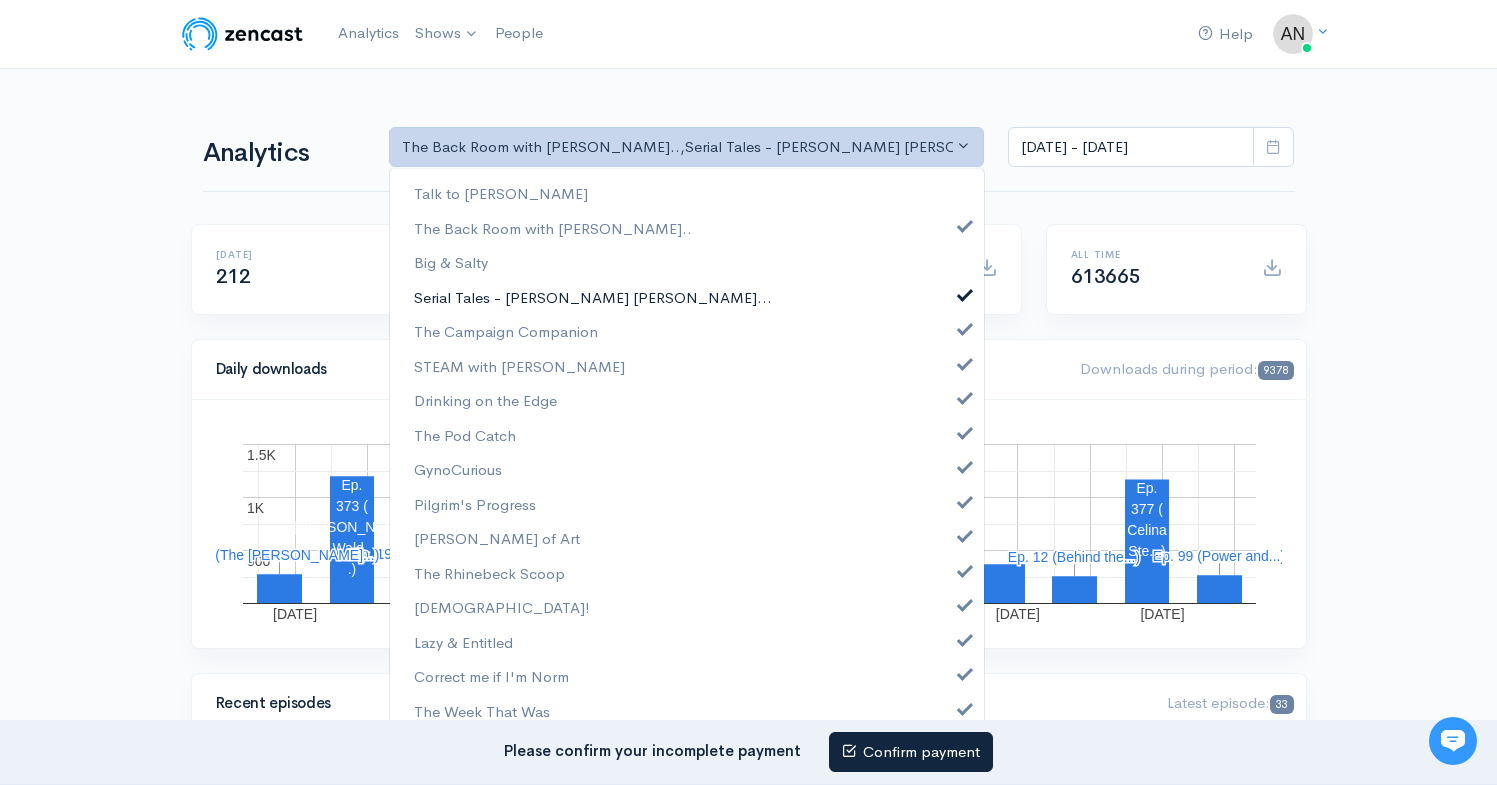 click at bounding box center [965, 292] 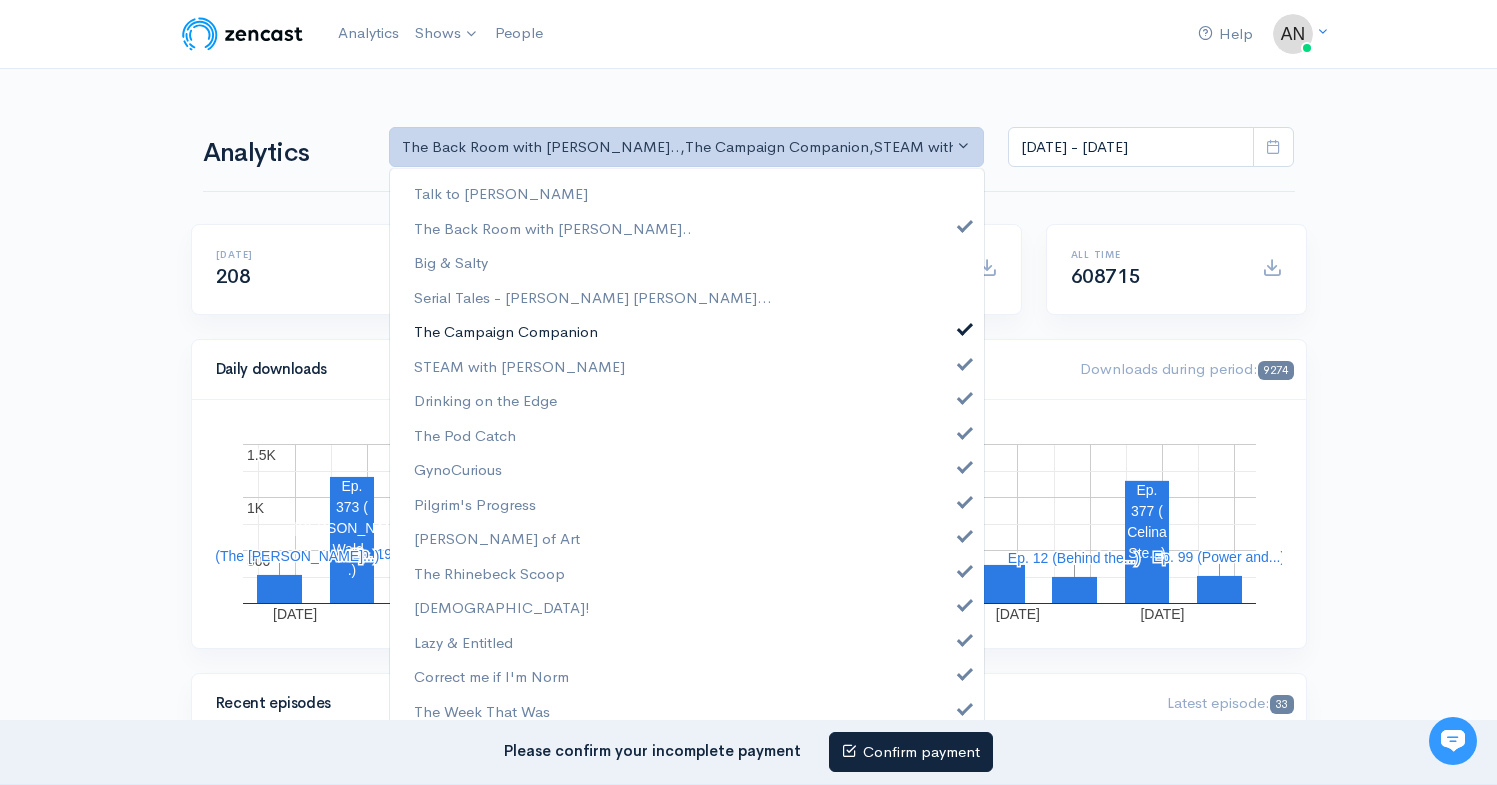 click on "The Campaign Companion" at bounding box center (687, 331) 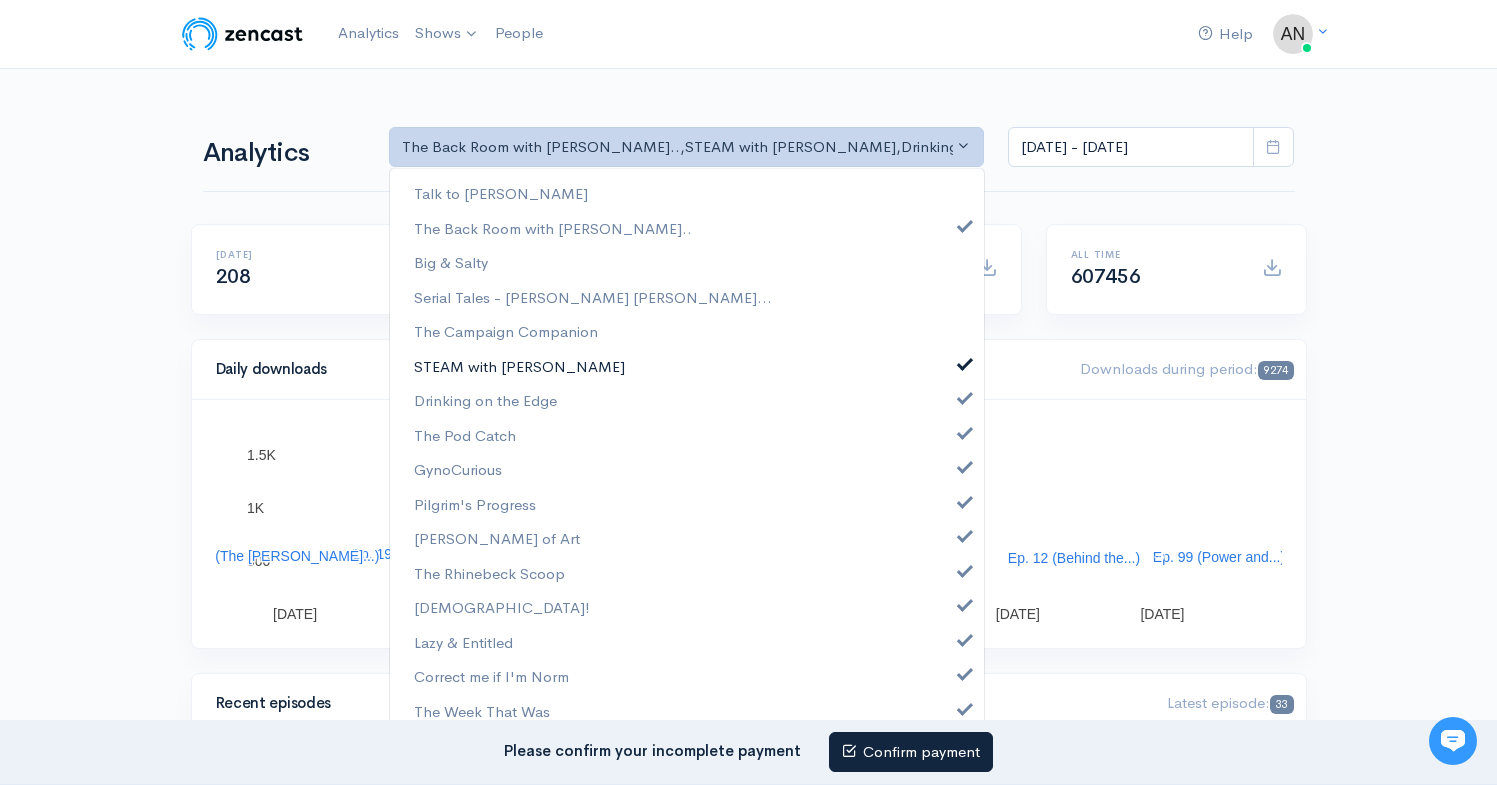 scroll, scrollTop: 0, scrollLeft: 0, axis: both 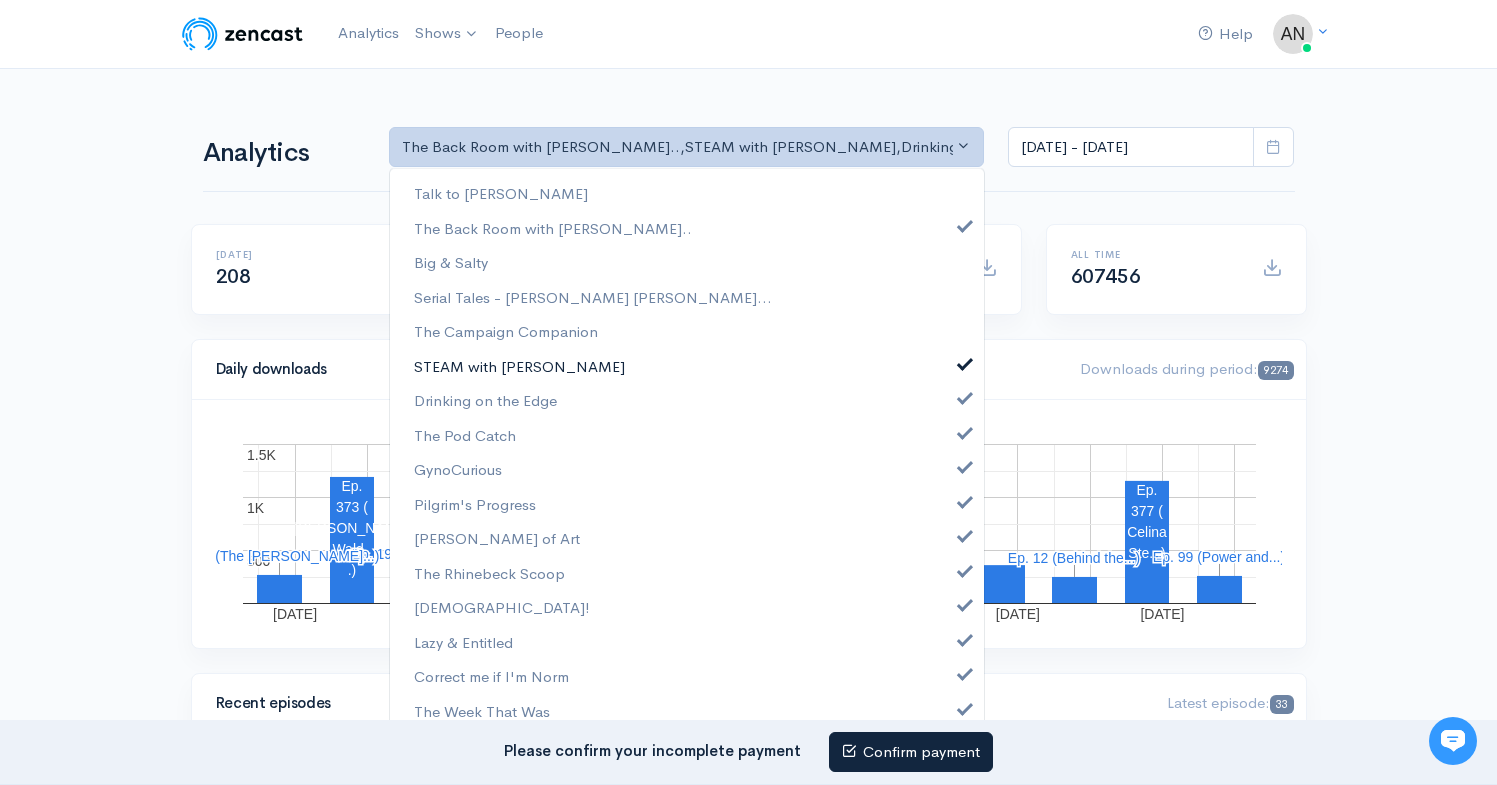 click on "STEAM with [PERSON_NAME]" at bounding box center (687, 366) 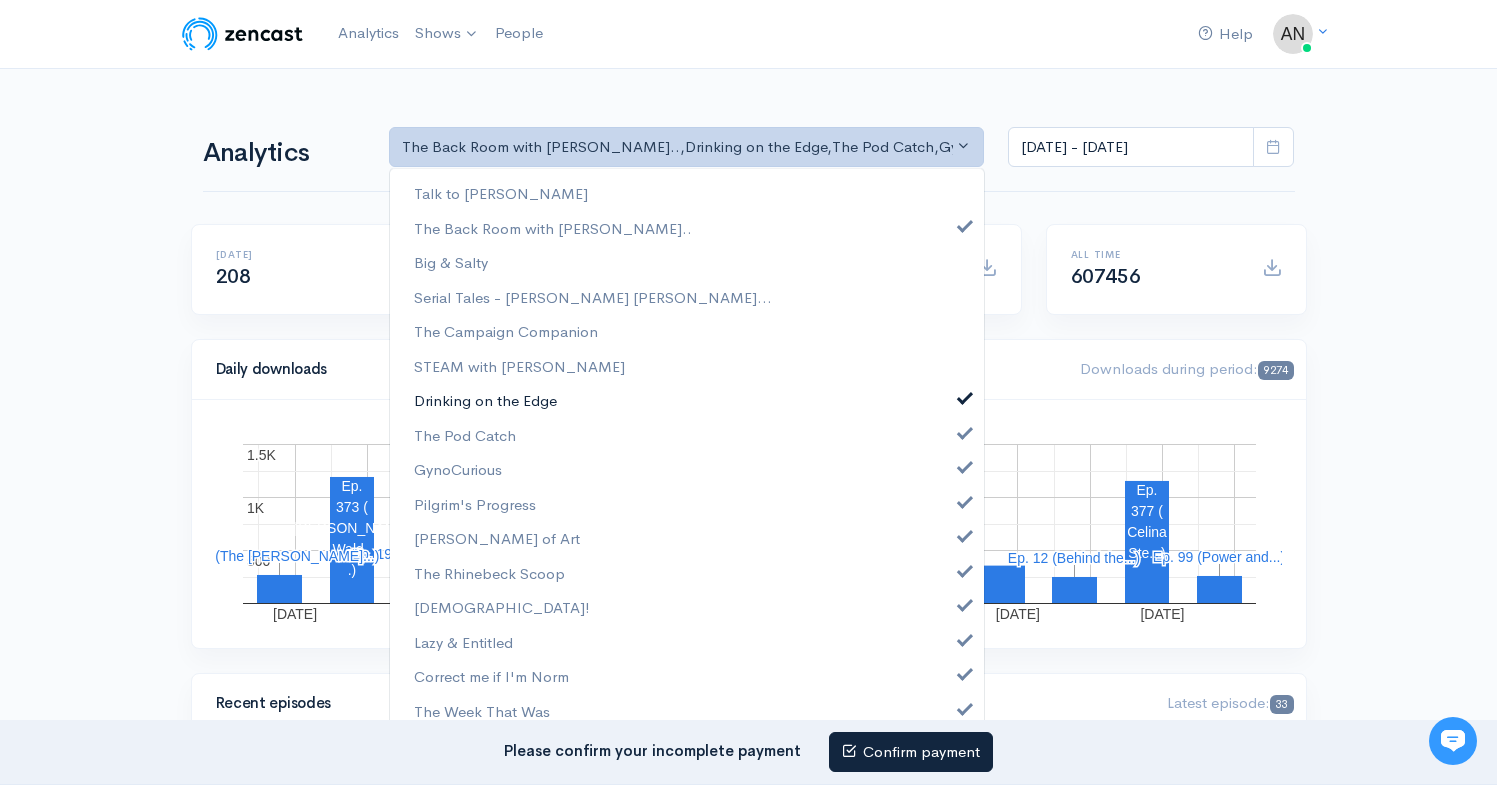 click on "Drinking on the Edge" at bounding box center (687, 400) 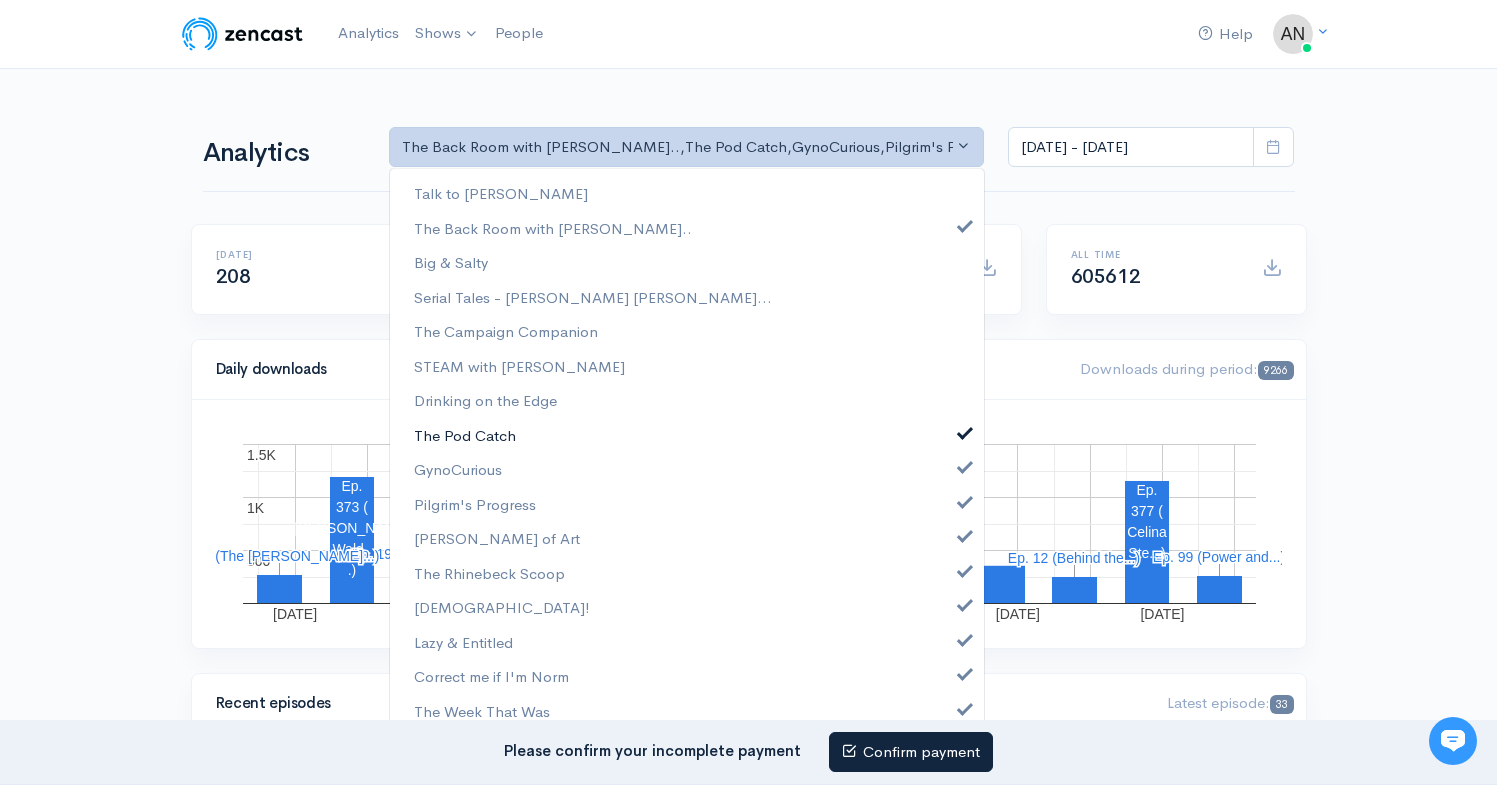 click at bounding box center (965, 430) 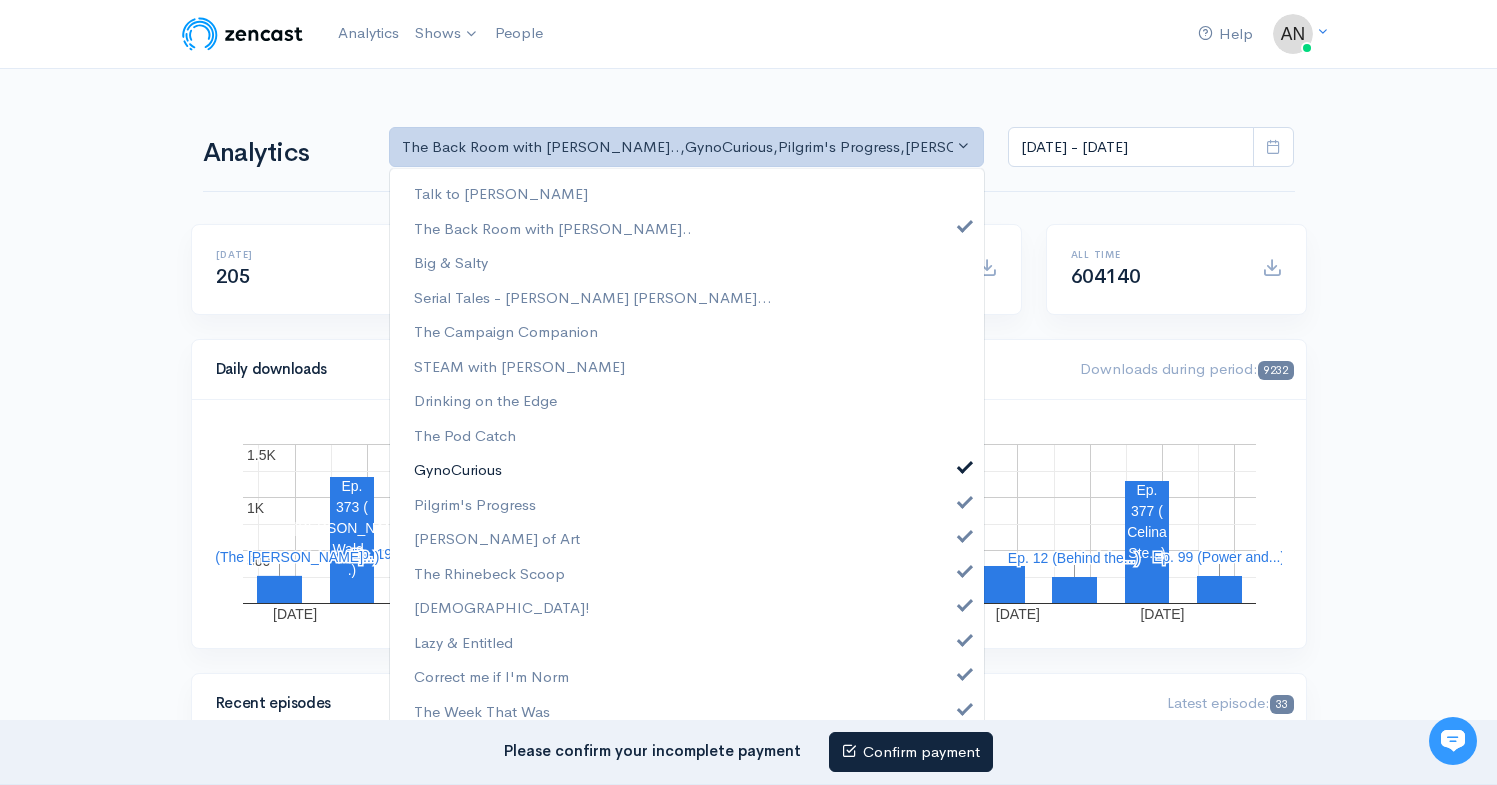 click at bounding box center [965, 464] 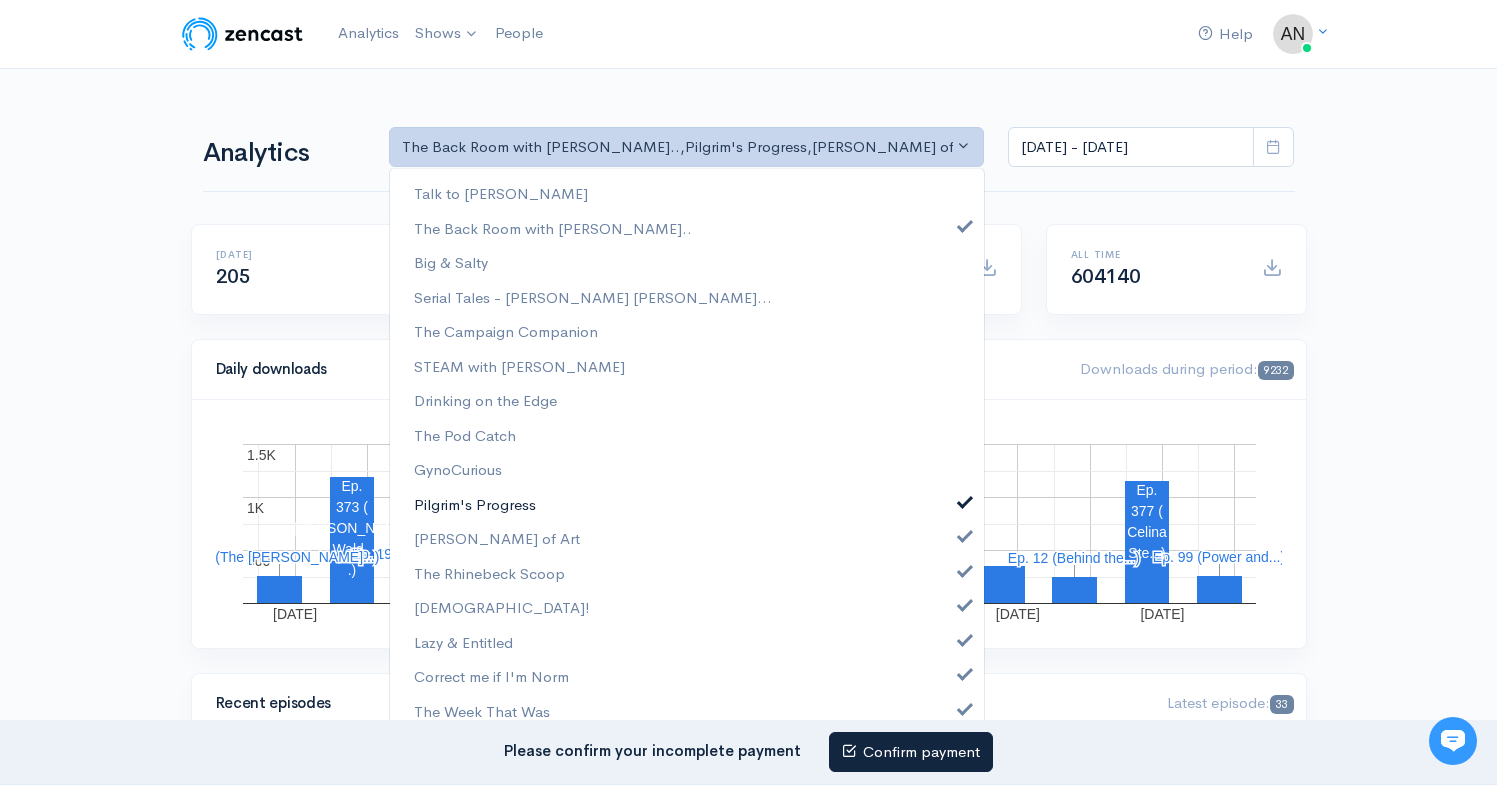 click on "Pilgrim's Progress" at bounding box center [687, 504] 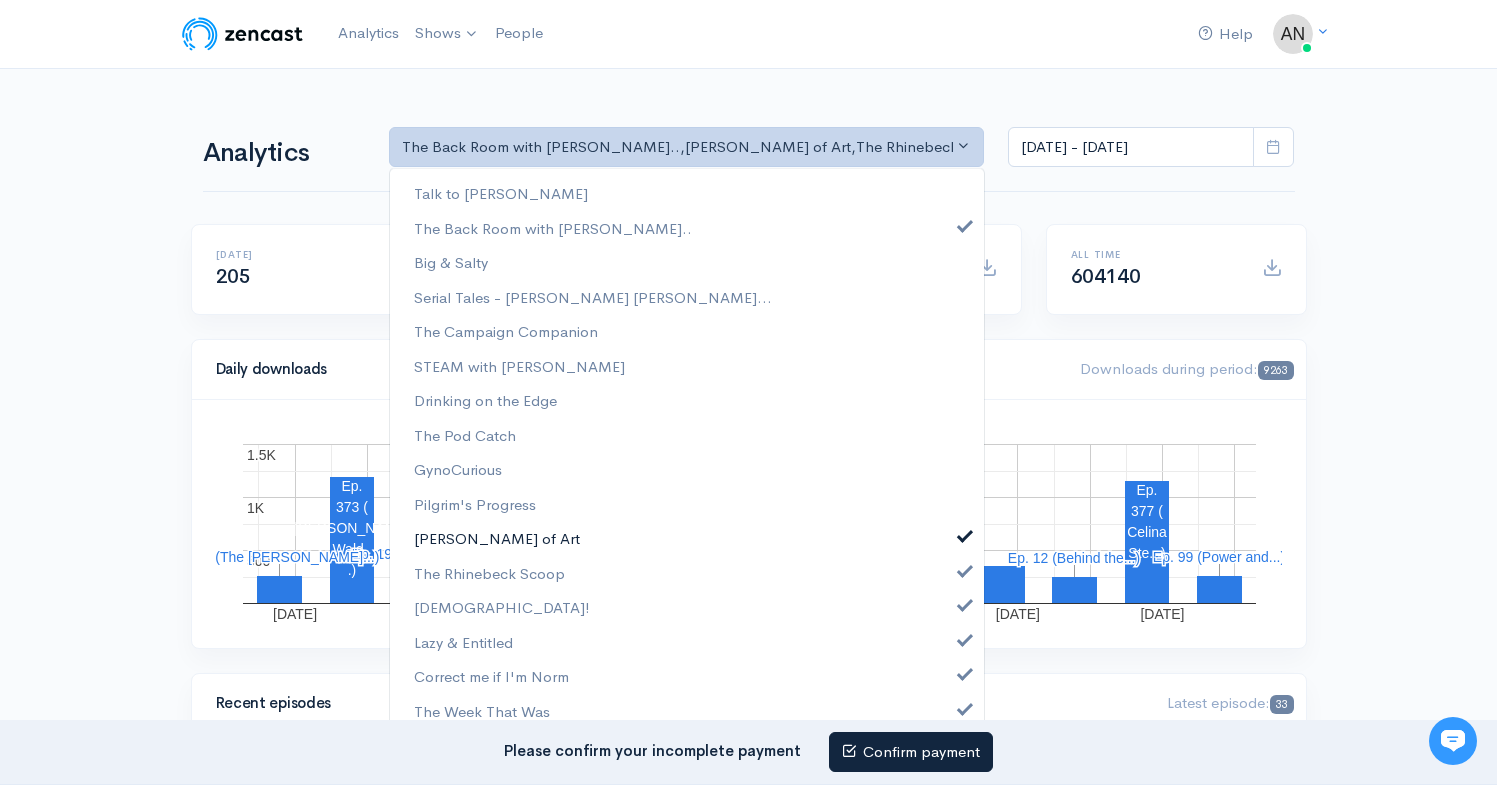 click on "[PERSON_NAME] of Art" at bounding box center [687, 538] 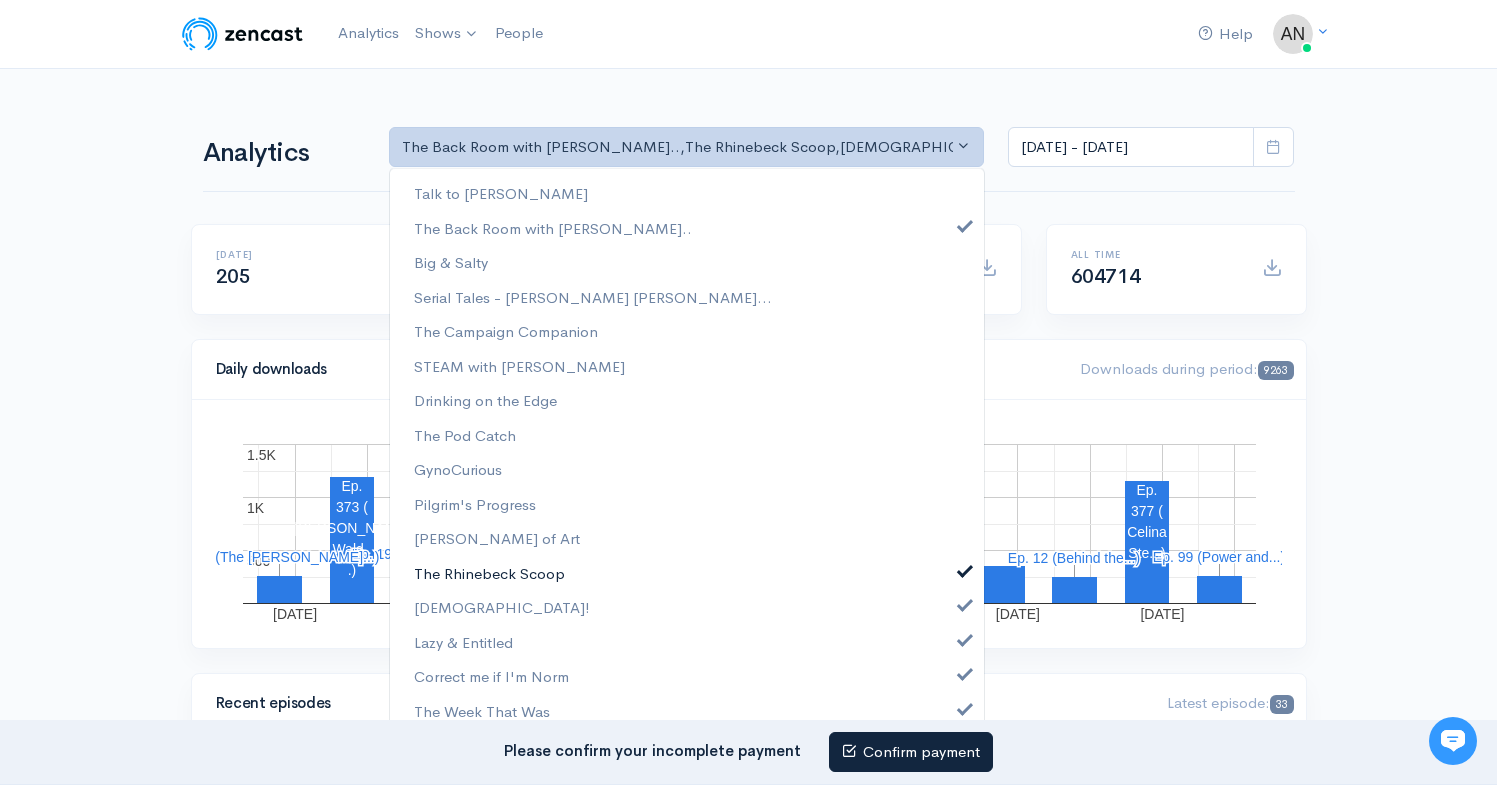 click on "The Rhinebeck Scoop" at bounding box center [687, 573] 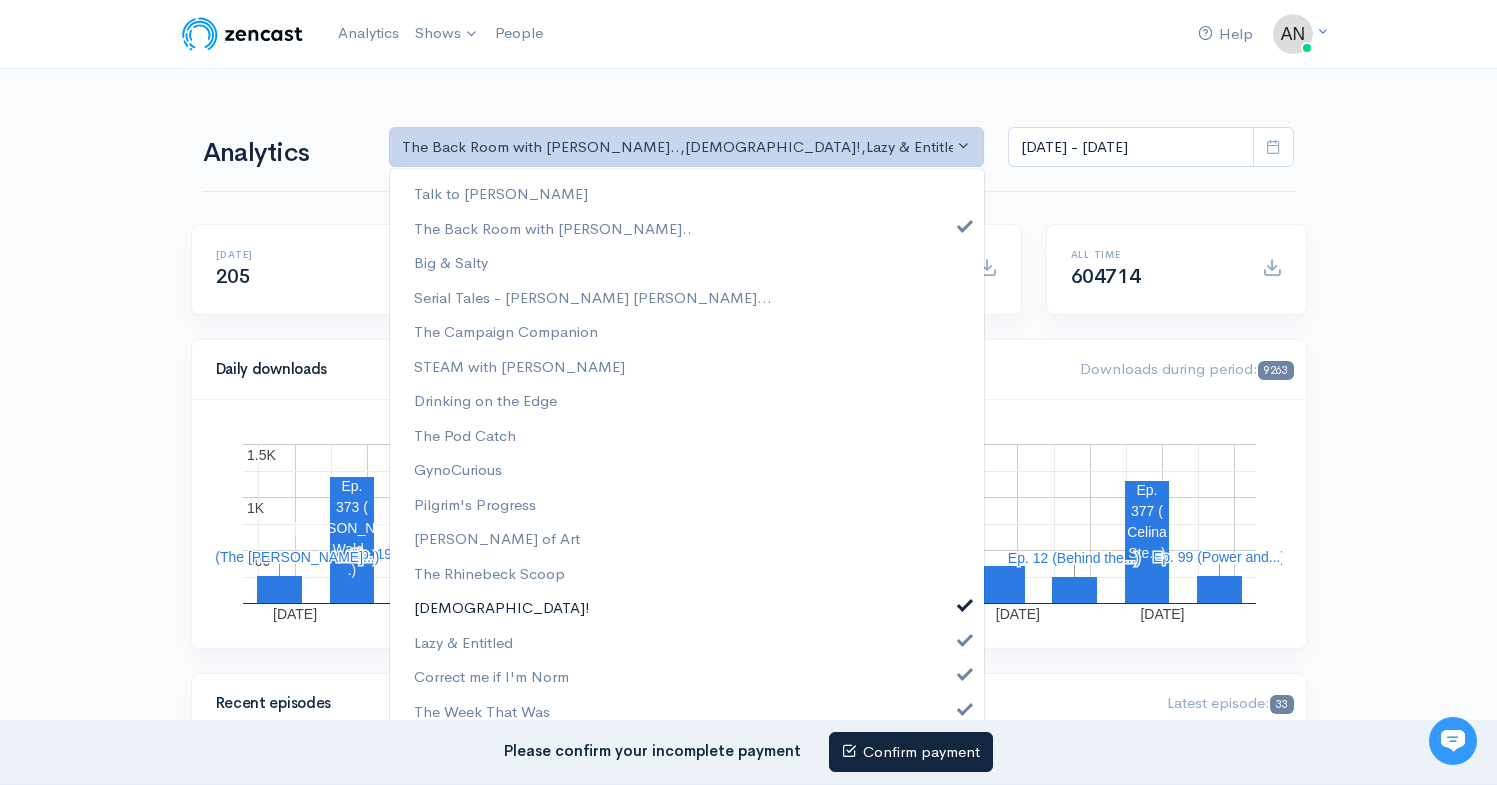 click at bounding box center (965, 602) 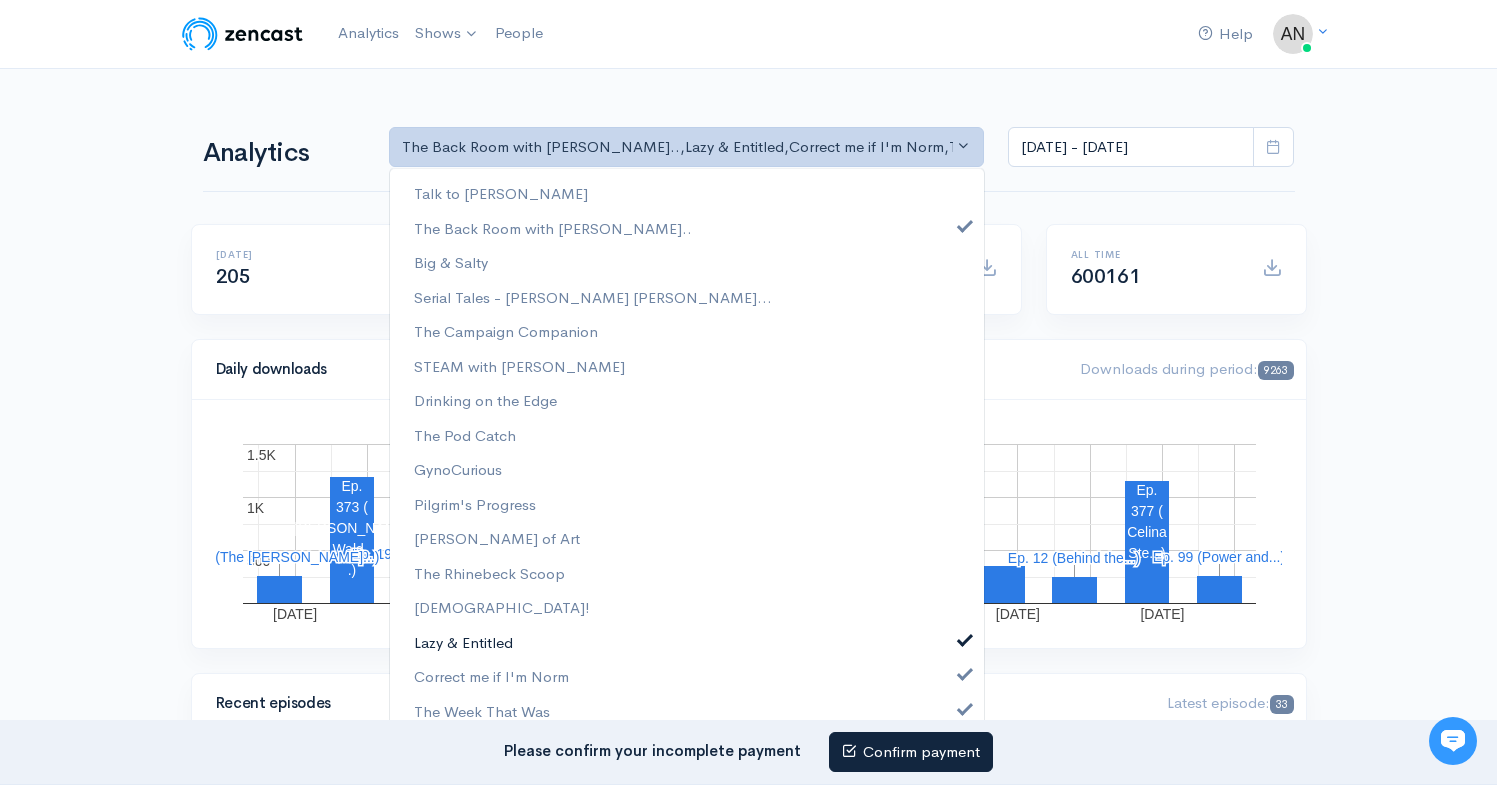 click on "Lazy & Entitled" at bounding box center (687, 642) 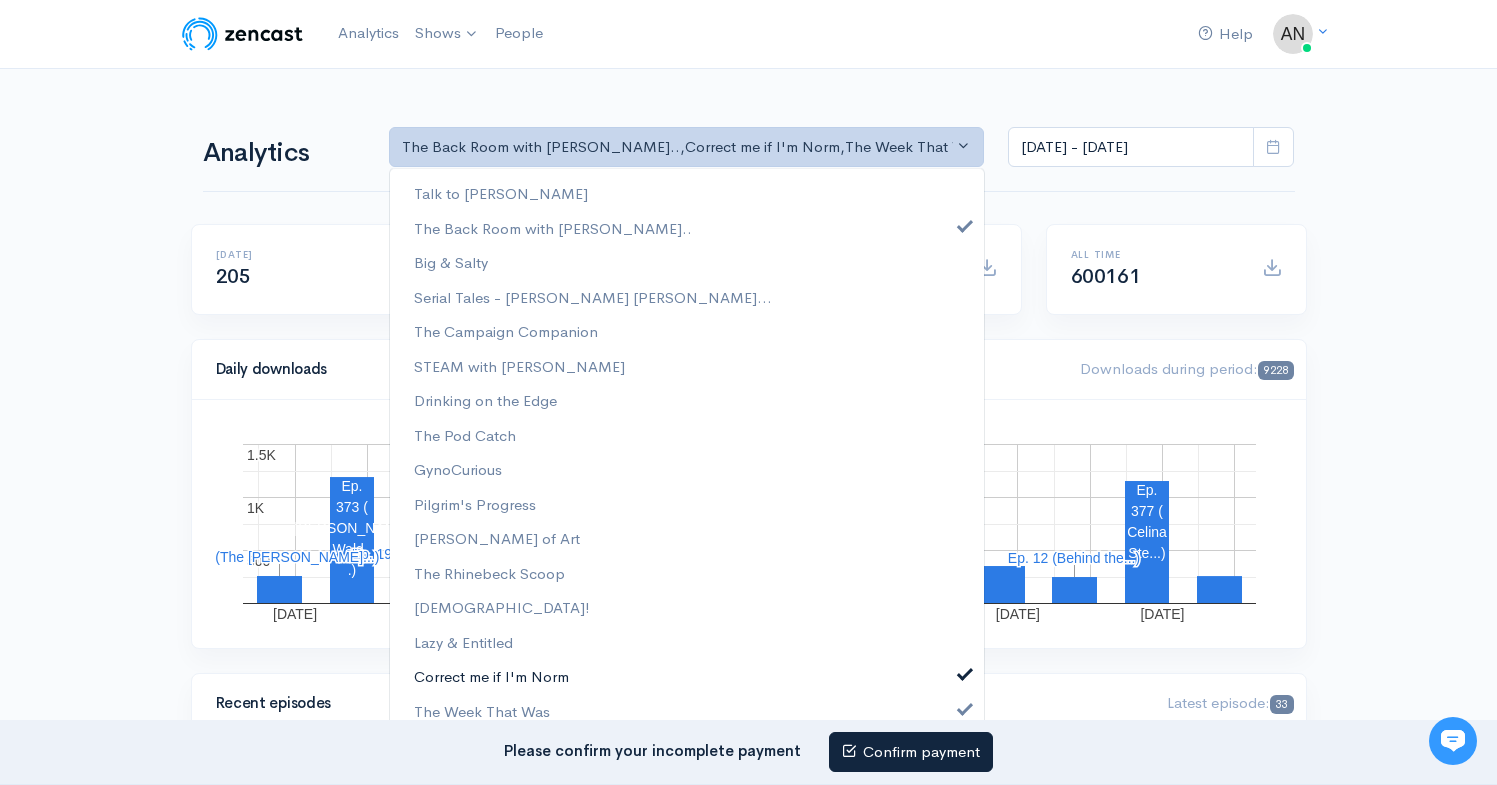 click at bounding box center [965, 671] 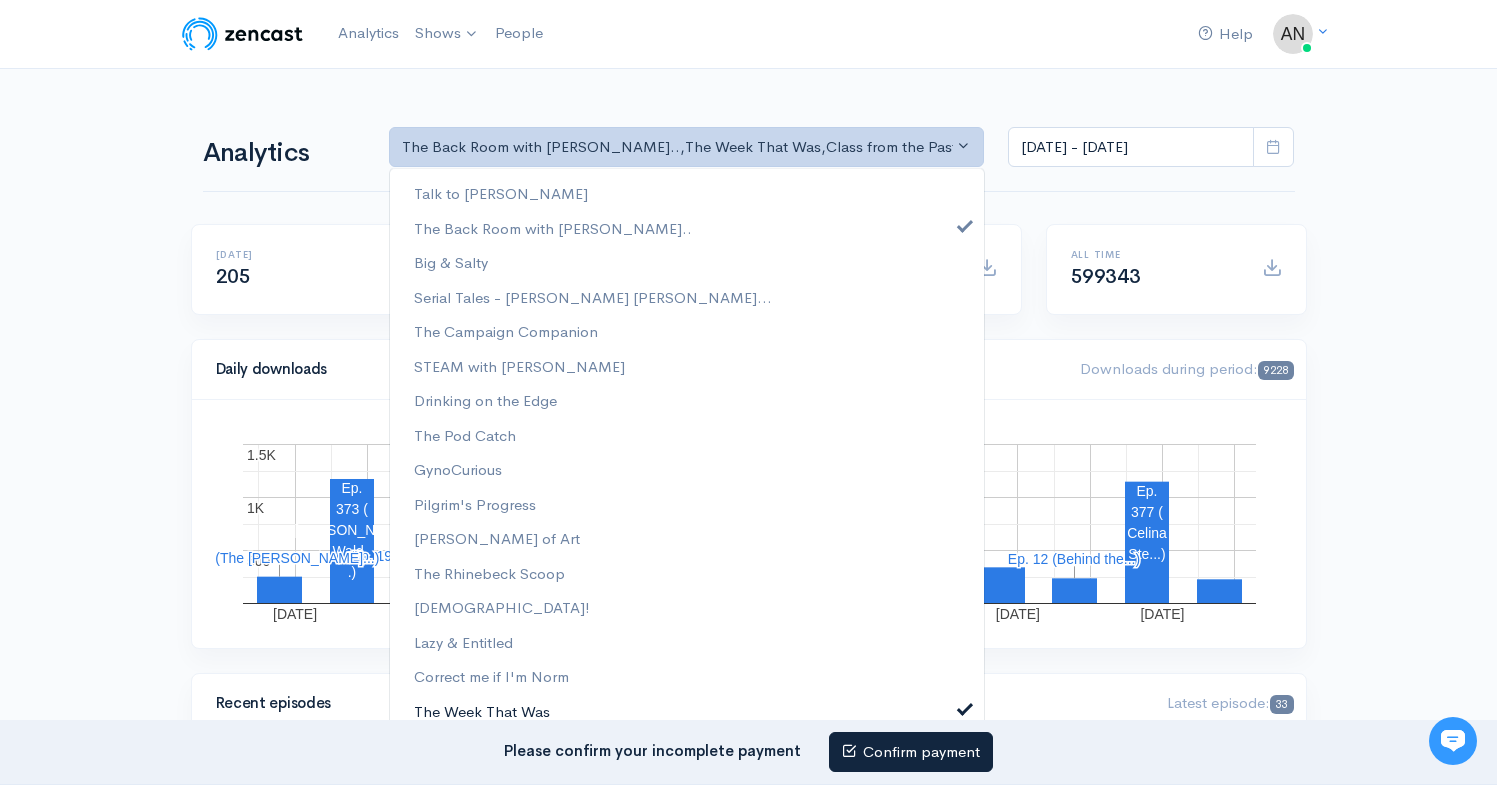 click at bounding box center (965, 706) 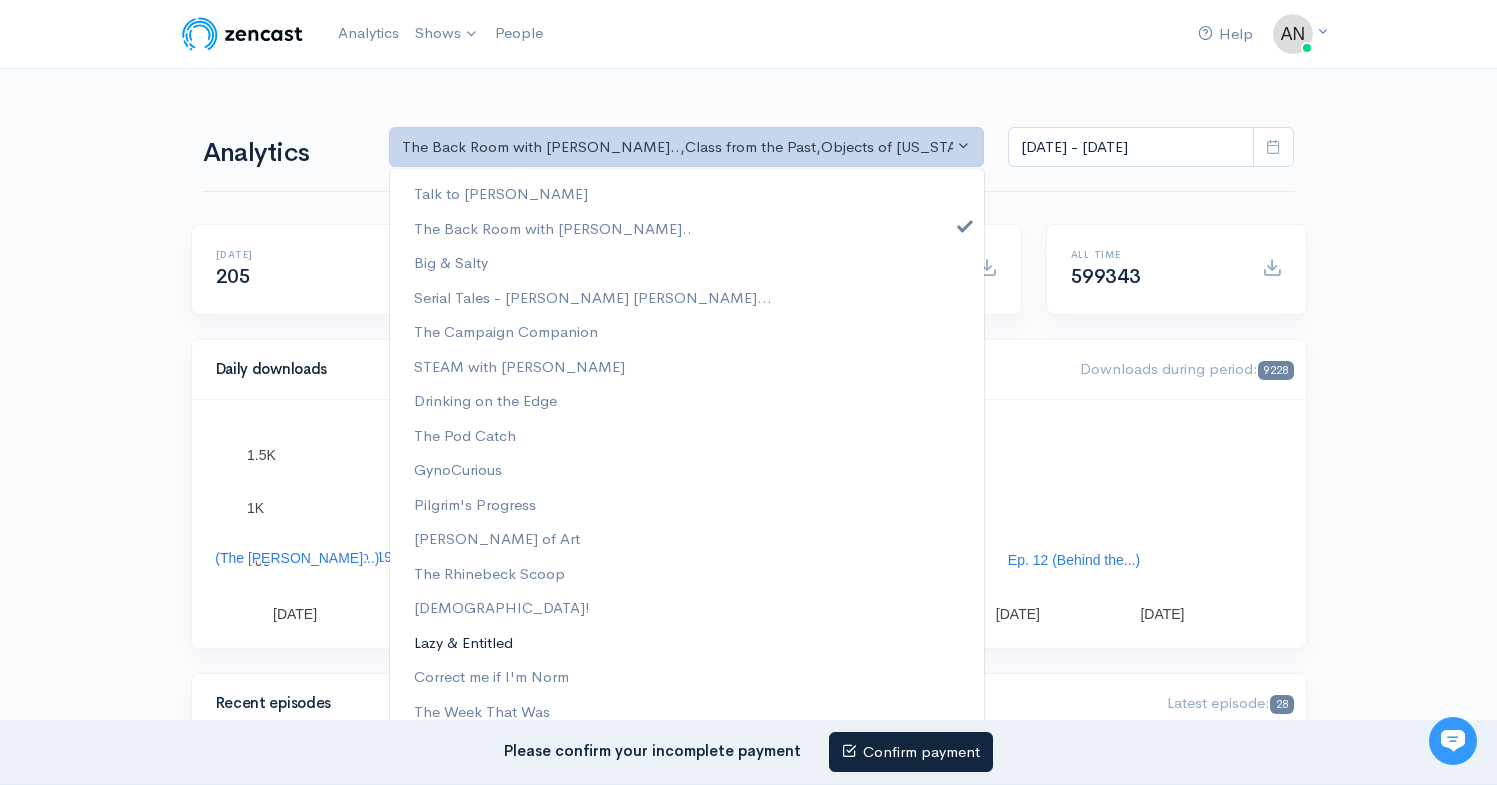 scroll, scrollTop: 249, scrollLeft: 0, axis: vertical 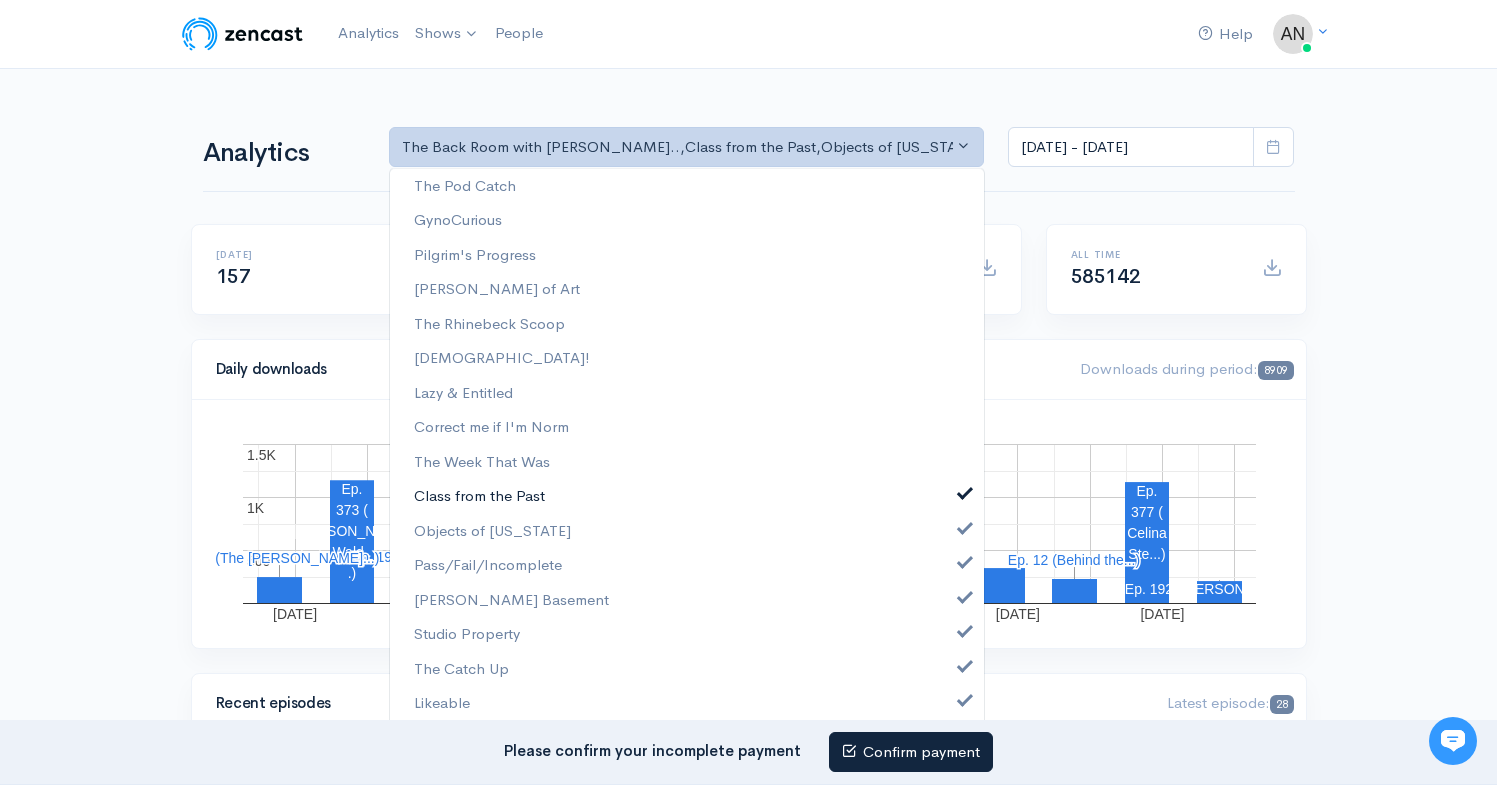 click at bounding box center (965, 491) 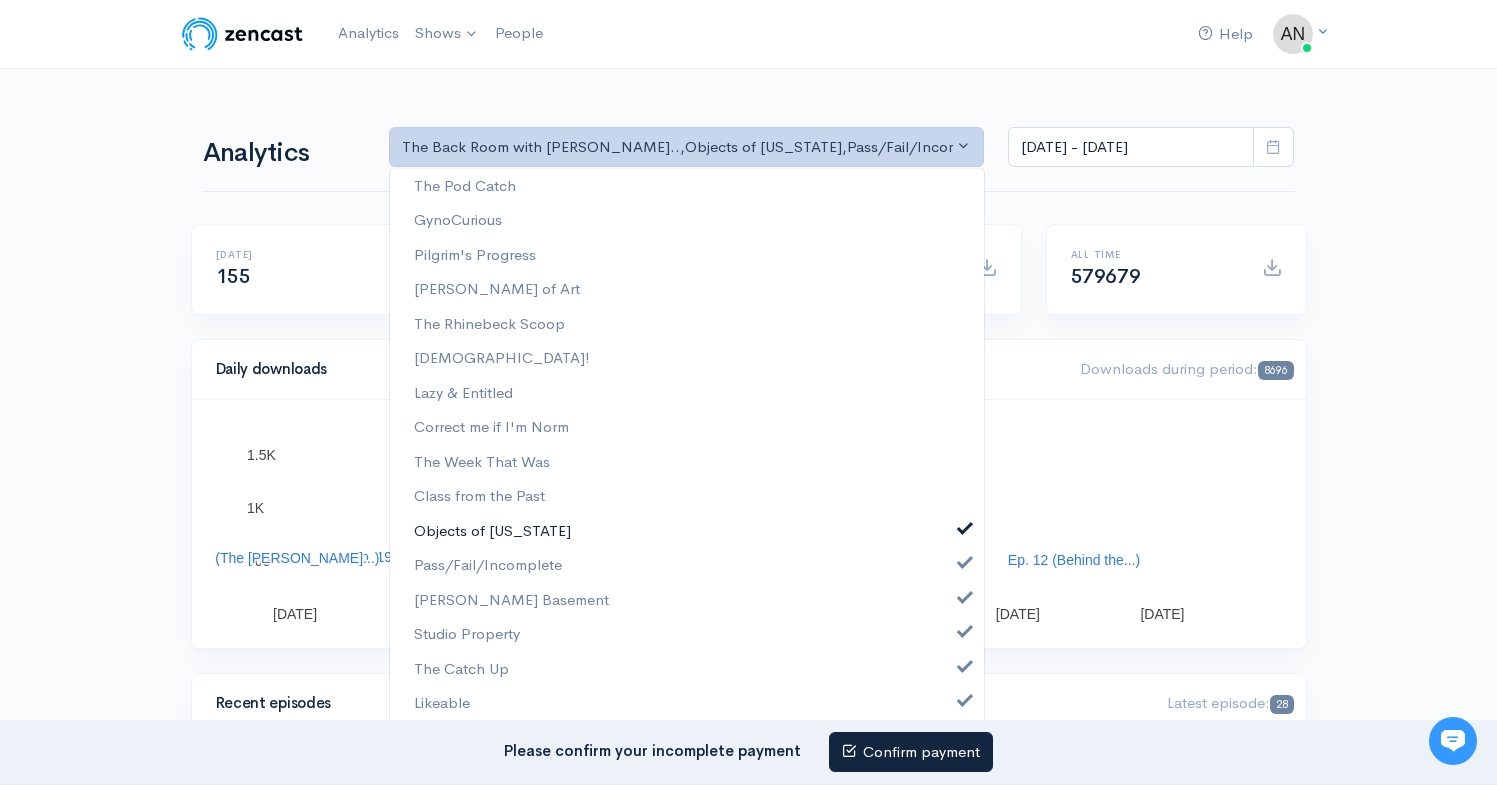 click at bounding box center (965, 526) 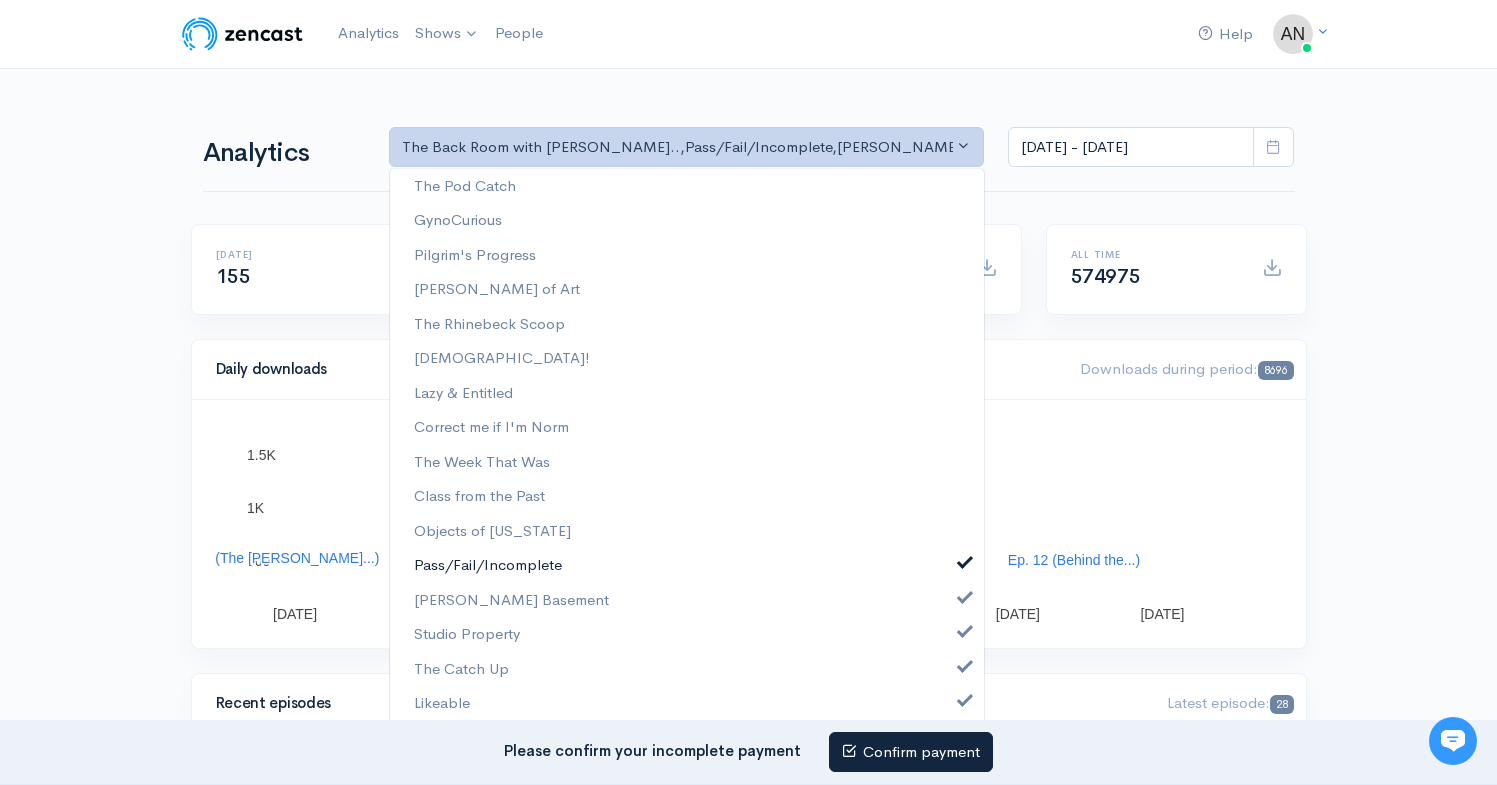 click at bounding box center [965, 560] 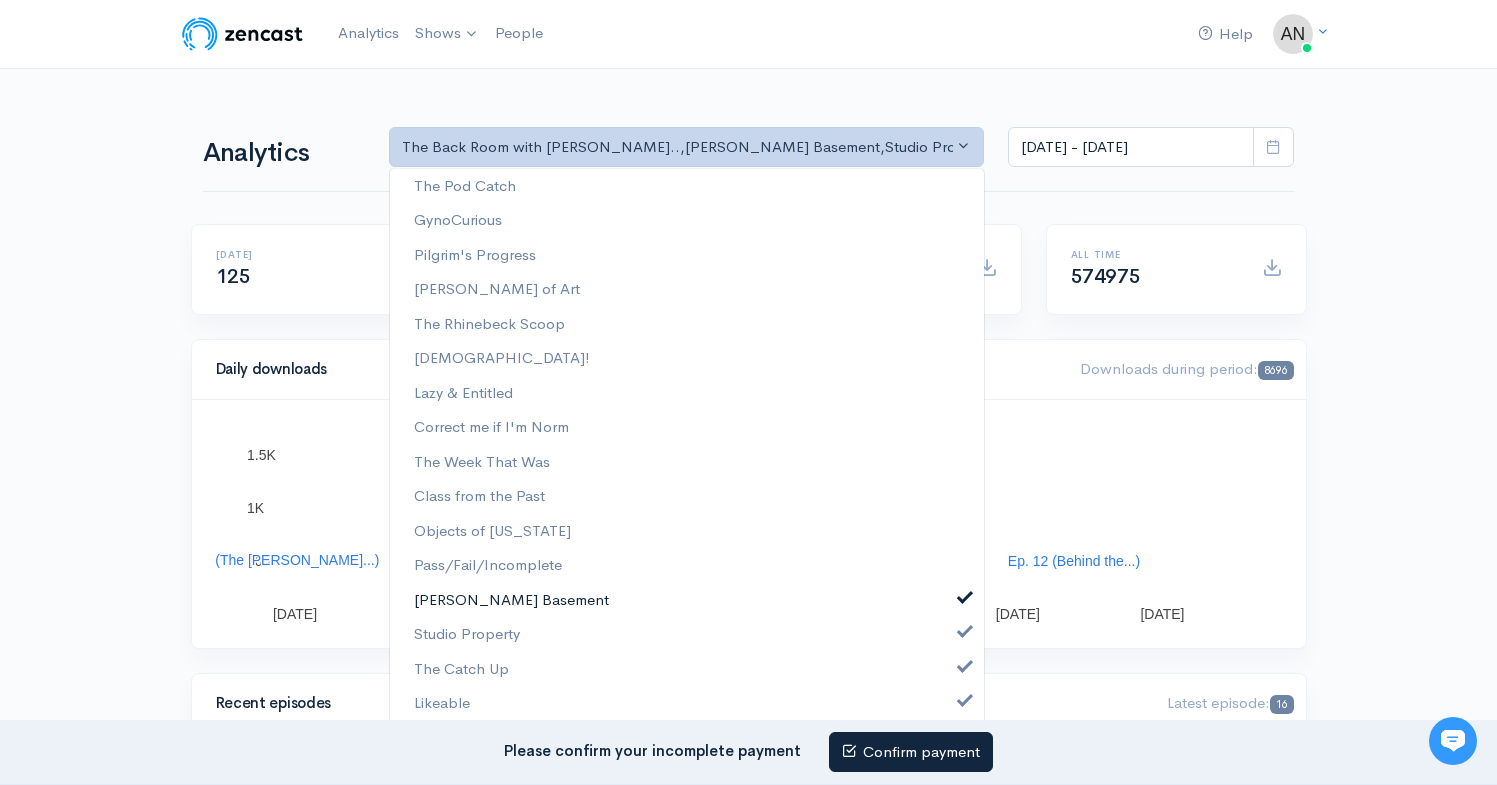 click at bounding box center (965, 595) 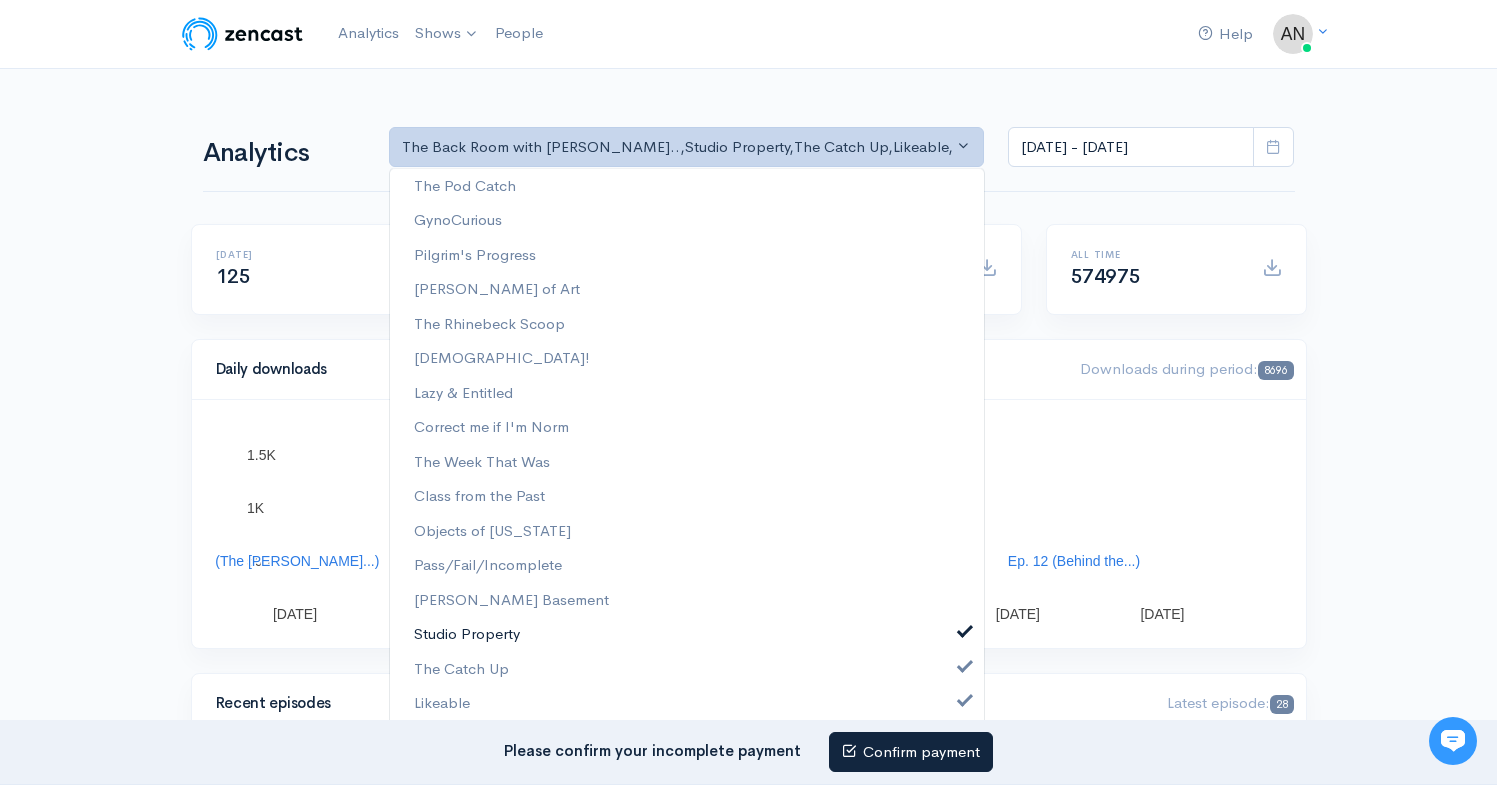click on "Studio Property" at bounding box center (687, 634) 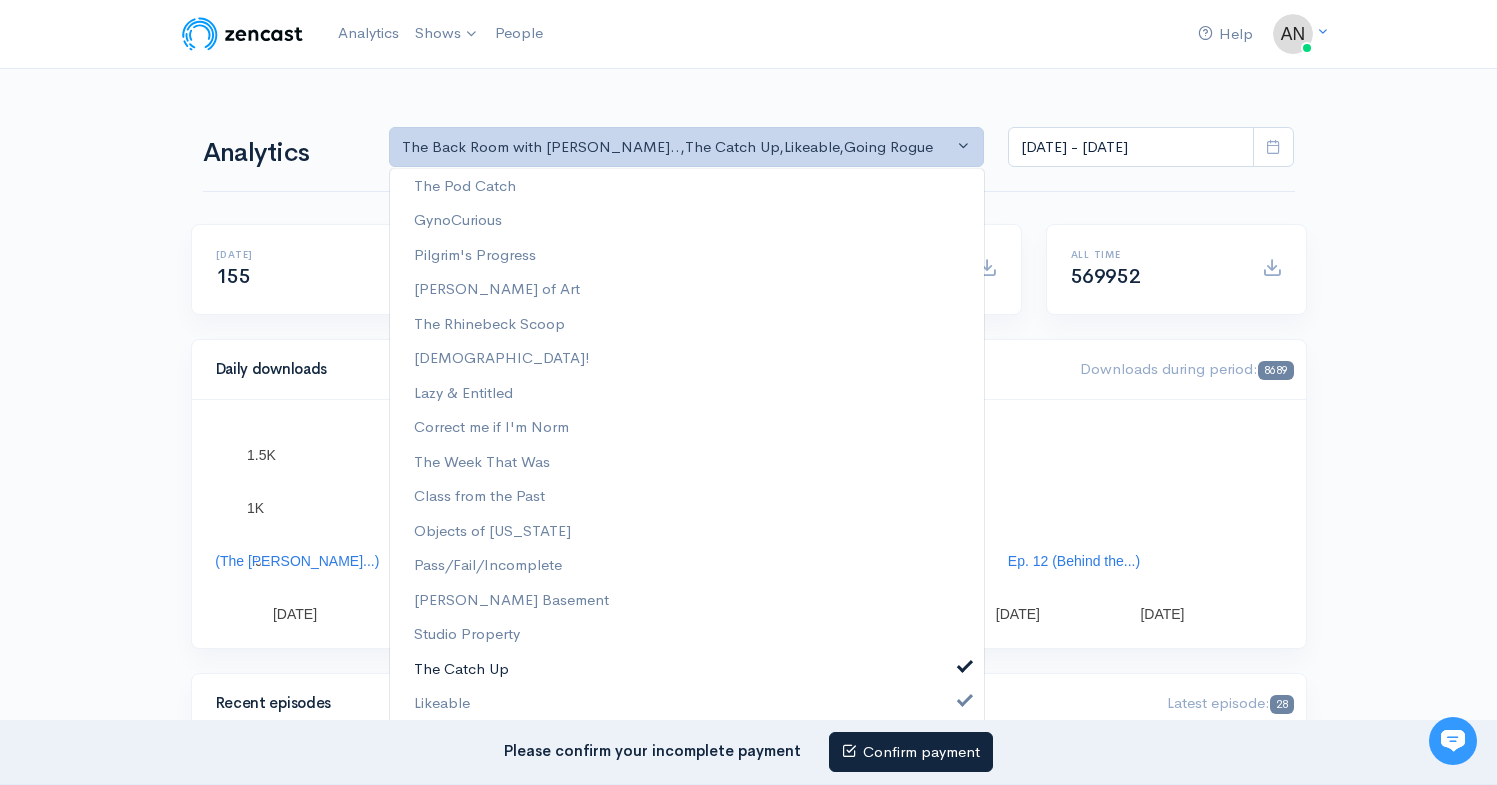 click on "The Catch Up" at bounding box center [687, 669] 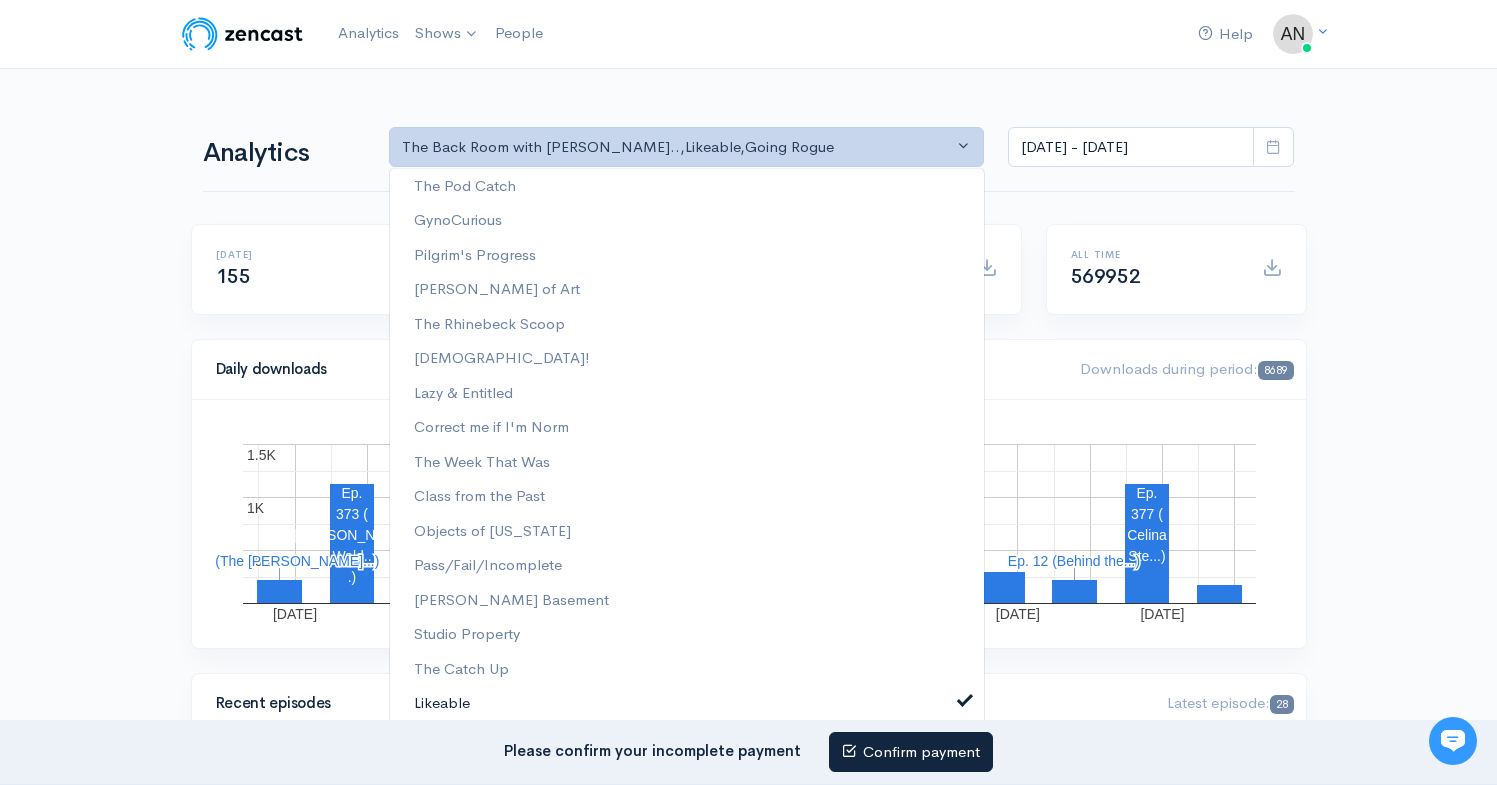 click at bounding box center [965, 698] 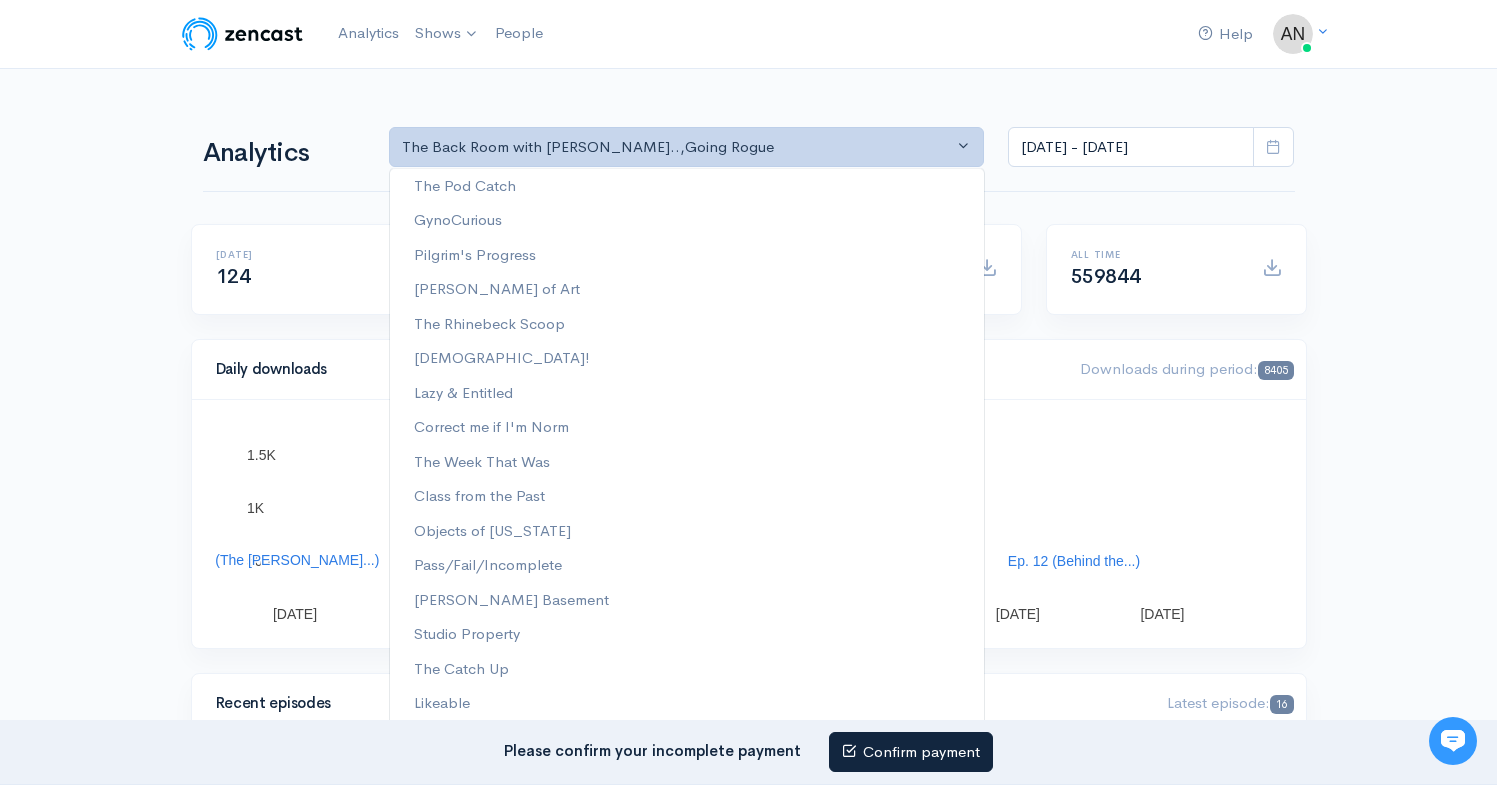 click on "Help
Notifications
View all
Your profile   Team settings     Radio Free Rhinecliff   Current     Logout
Analytics
Shows
GynoCurious
Correct me if I'm Norm
Likeable
The Back Room with [PERSON_NAME]
The Catch Up
The Week That Was
Going Rogue
The Rhinebeck Scoop
[PERSON_NAME] of Art
Drinking on the Edge
Lazy & Entitled
[PERSON_NAME] Basement" at bounding box center (748, 1417) 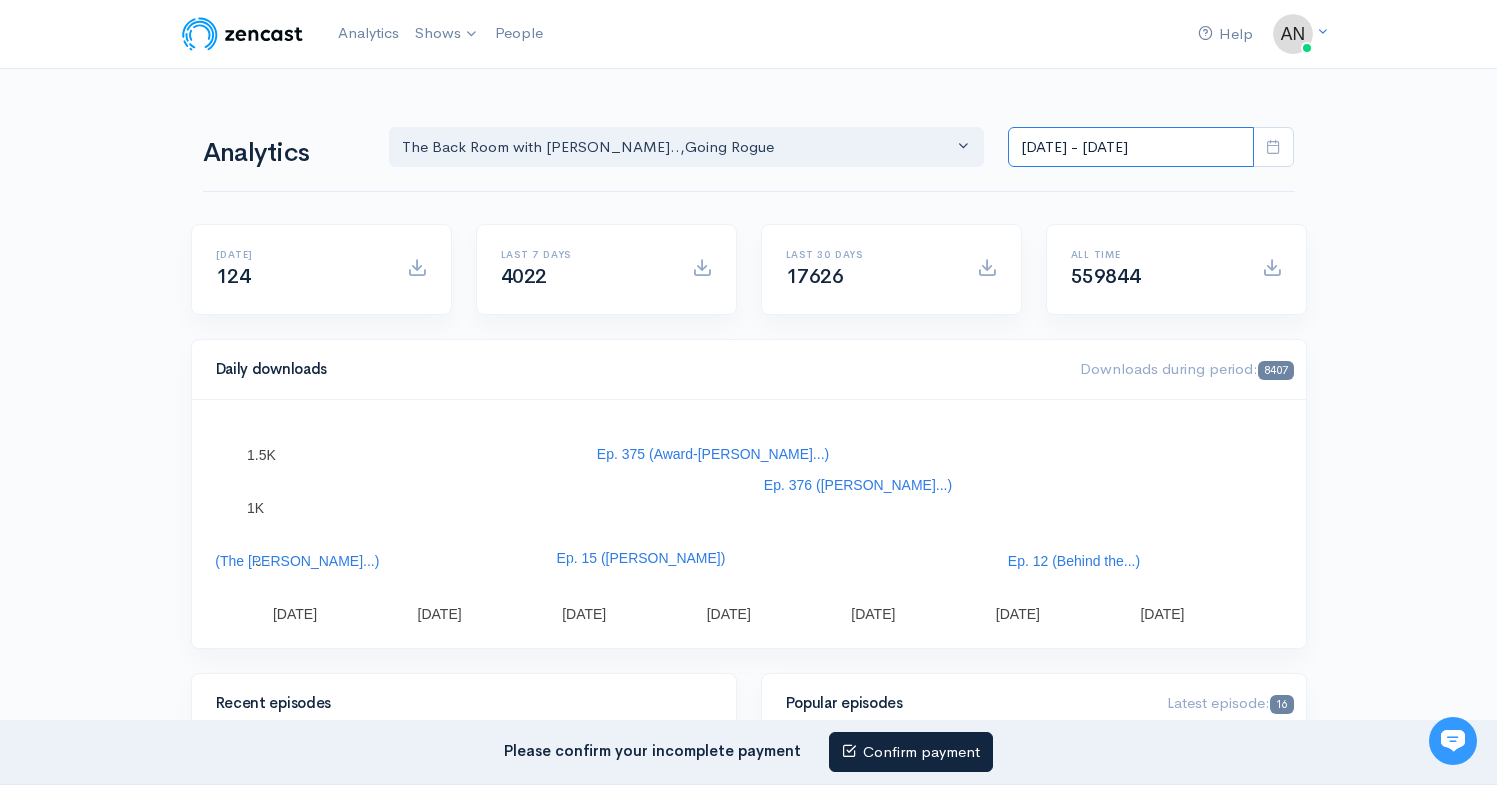 click on "[DATE] - [DATE]" at bounding box center [1131, 147] 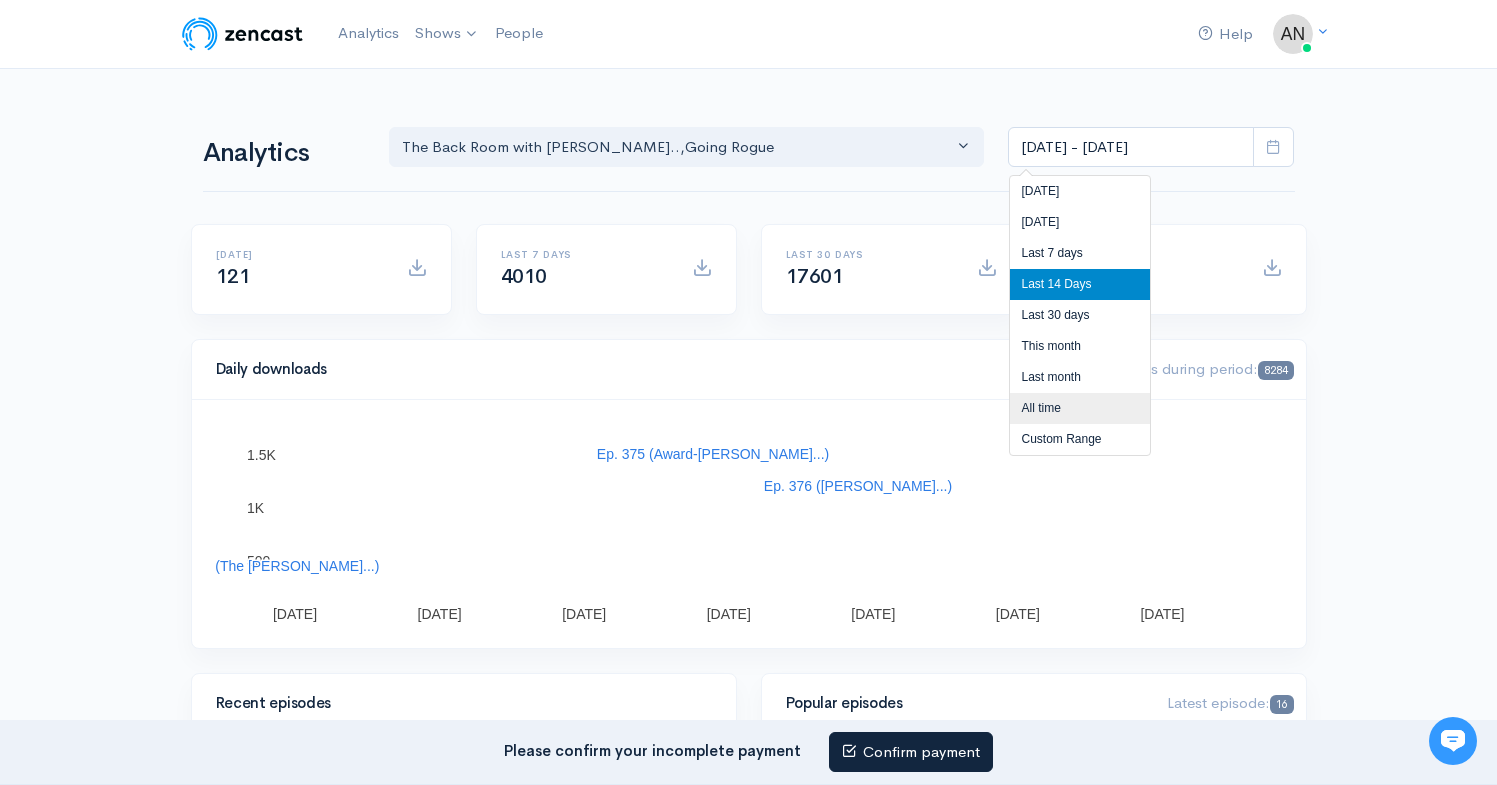 click on "All time" at bounding box center (1080, 408) 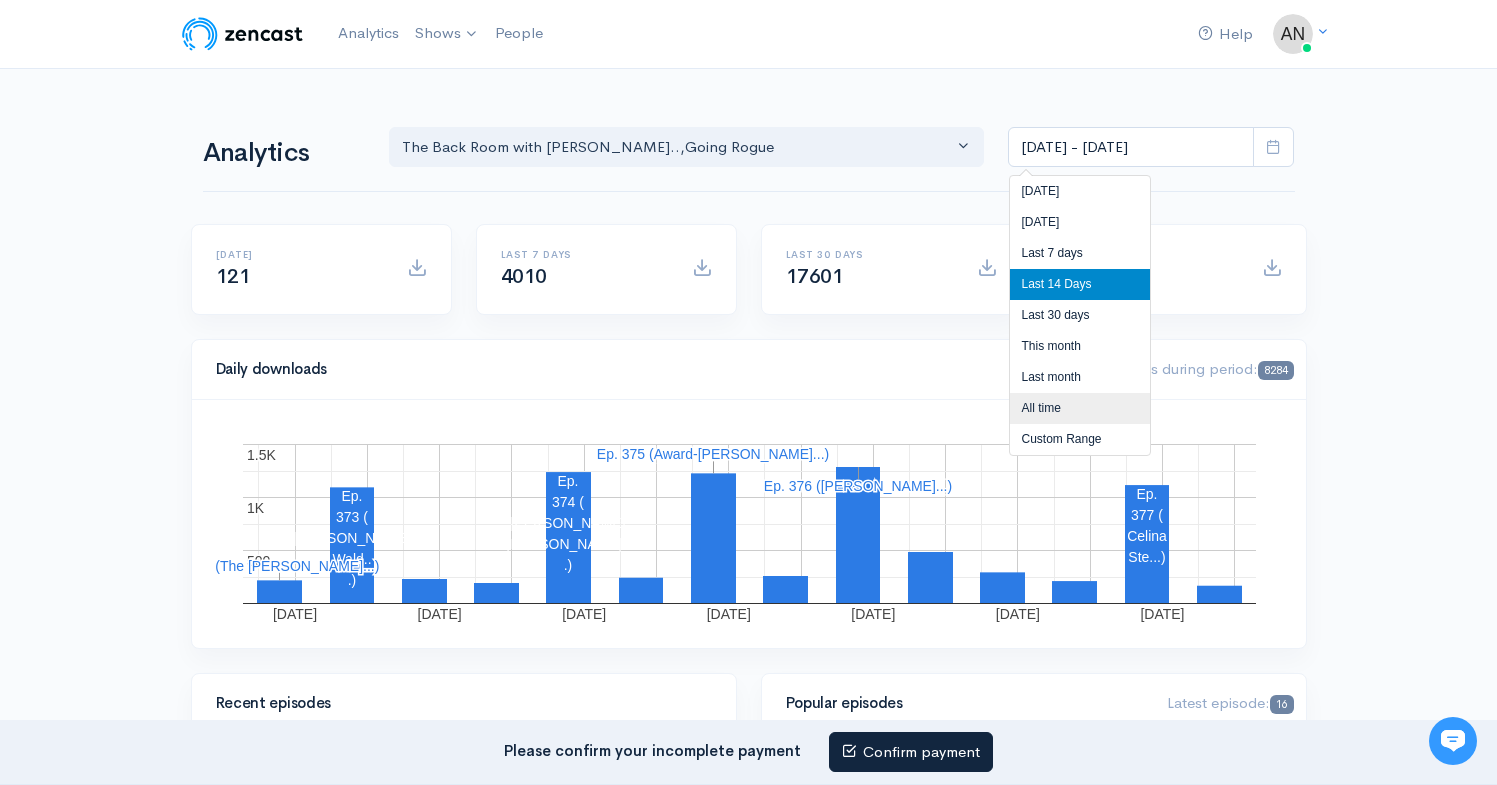 type on "[DATE] - [DATE]" 